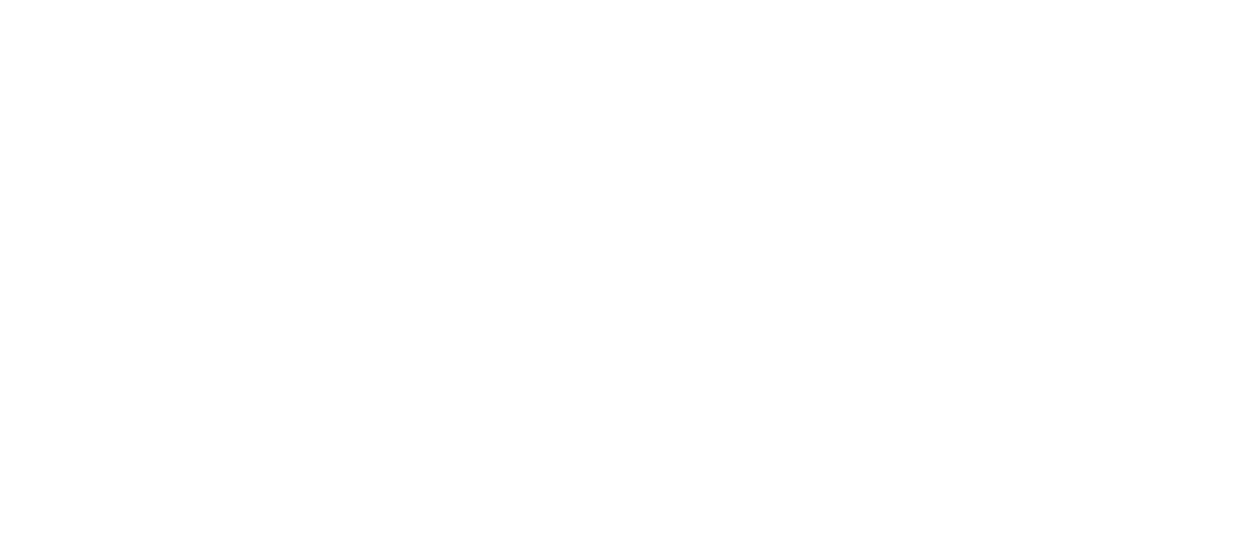 scroll, scrollTop: 0, scrollLeft: 0, axis: both 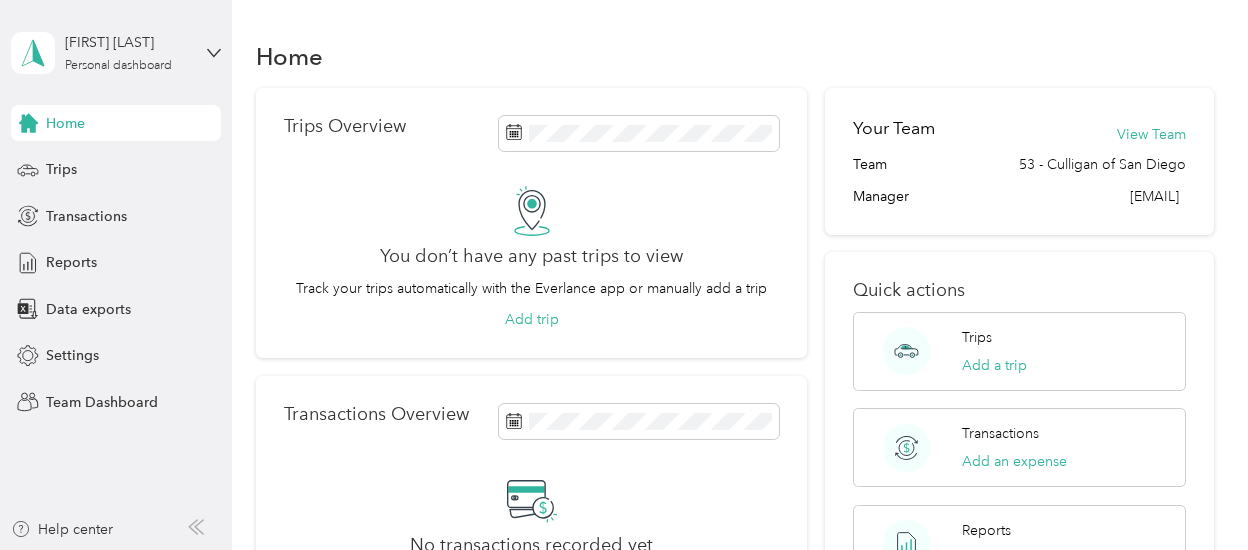 click on "[FIRST] [LAST] Personal dashboard" at bounding box center (116, 53) 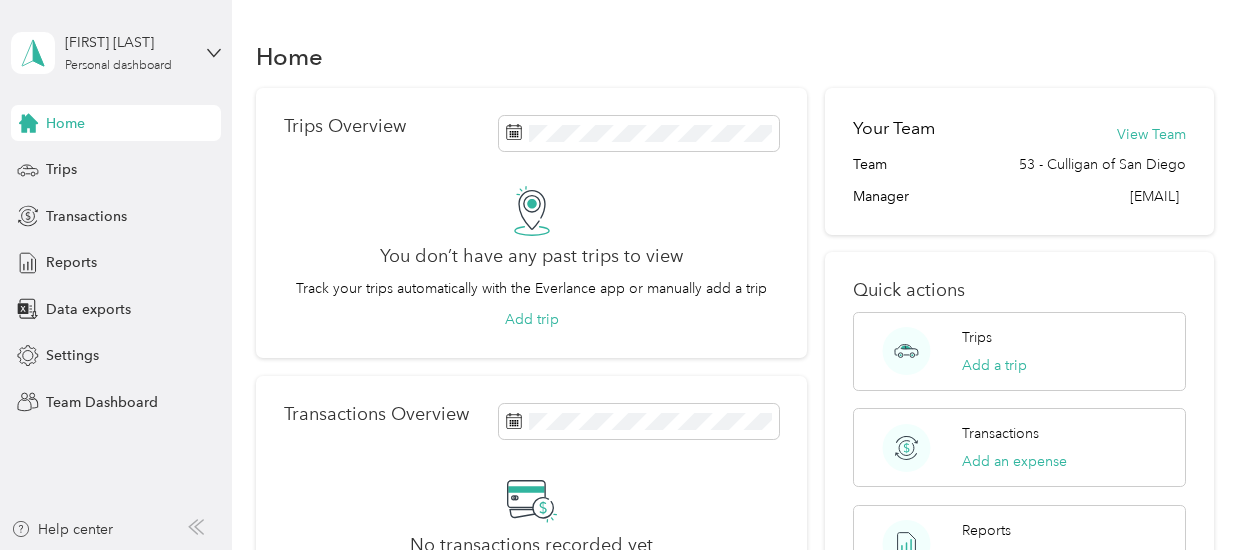 click on "Team dashboard" at bounding box center (163, 164) 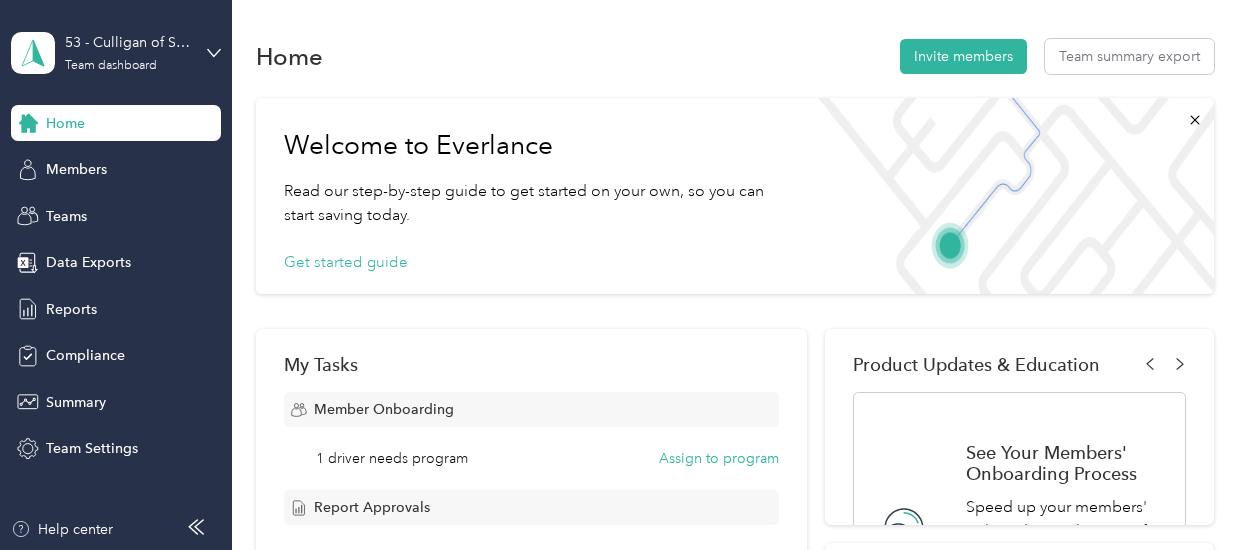 scroll, scrollTop: 300, scrollLeft: 0, axis: vertical 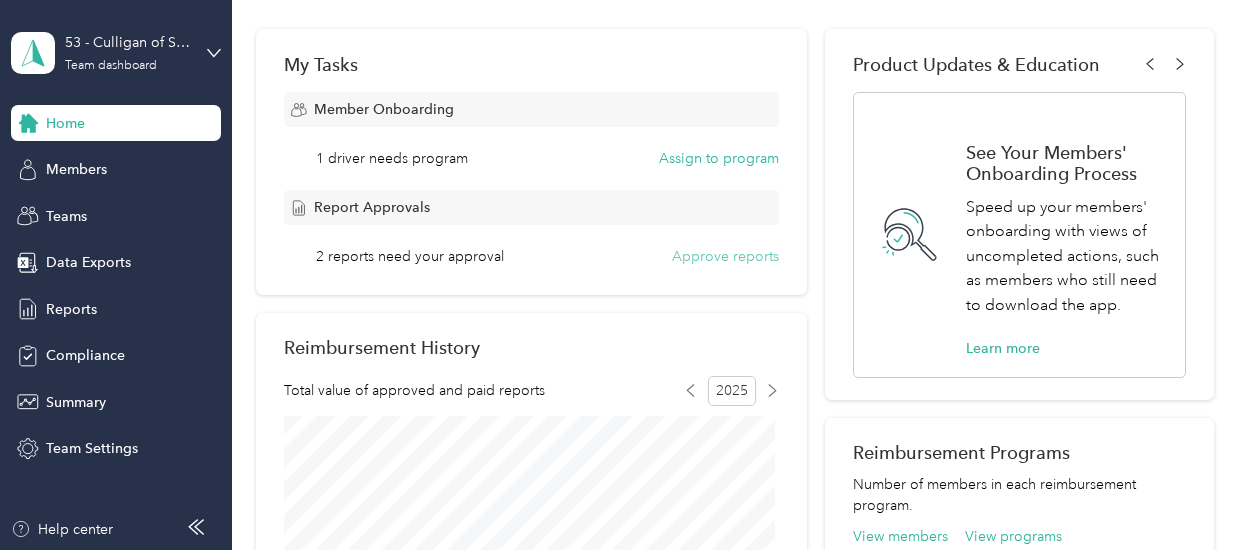 click on "Approve reports" at bounding box center [725, 256] 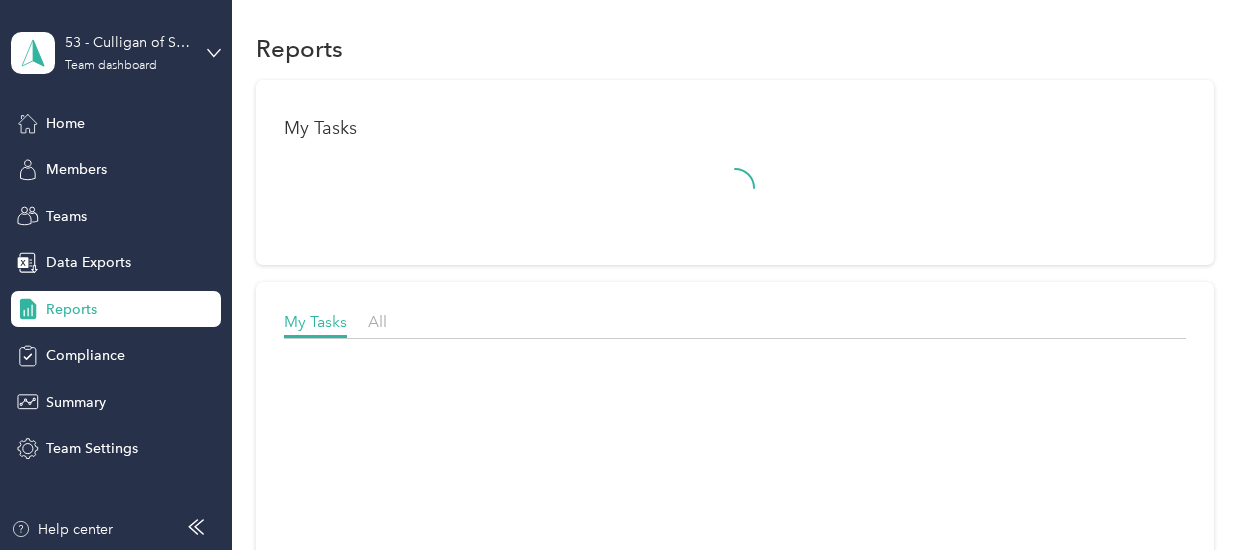 scroll, scrollTop: 300, scrollLeft: 0, axis: vertical 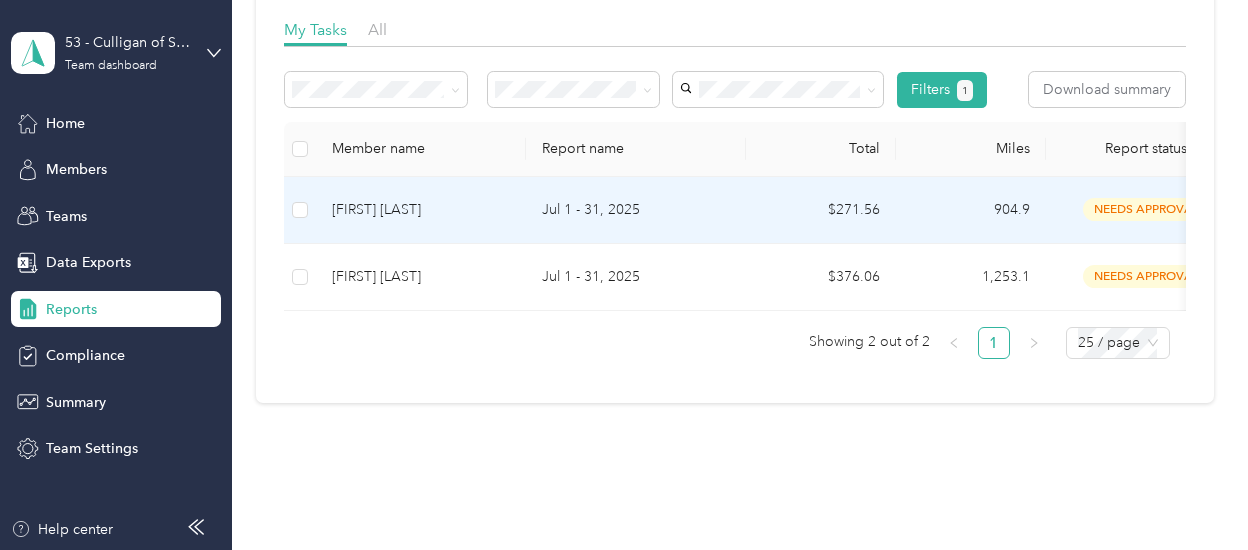 click on "904.9" at bounding box center (971, 210) 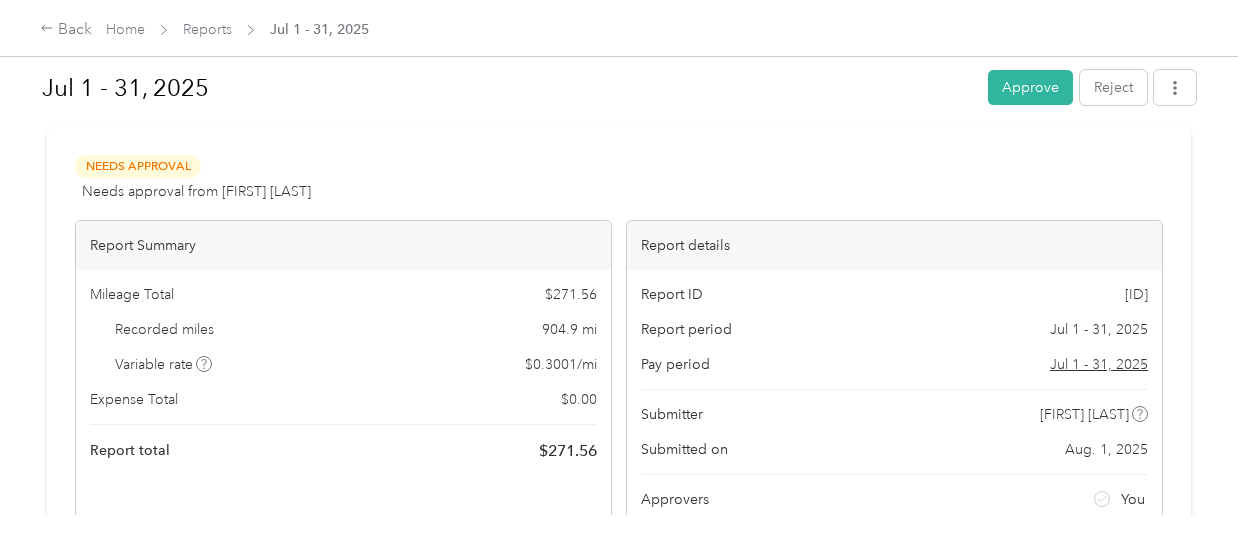 scroll, scrollTop: 0, scrollLeft: 0, axis: both 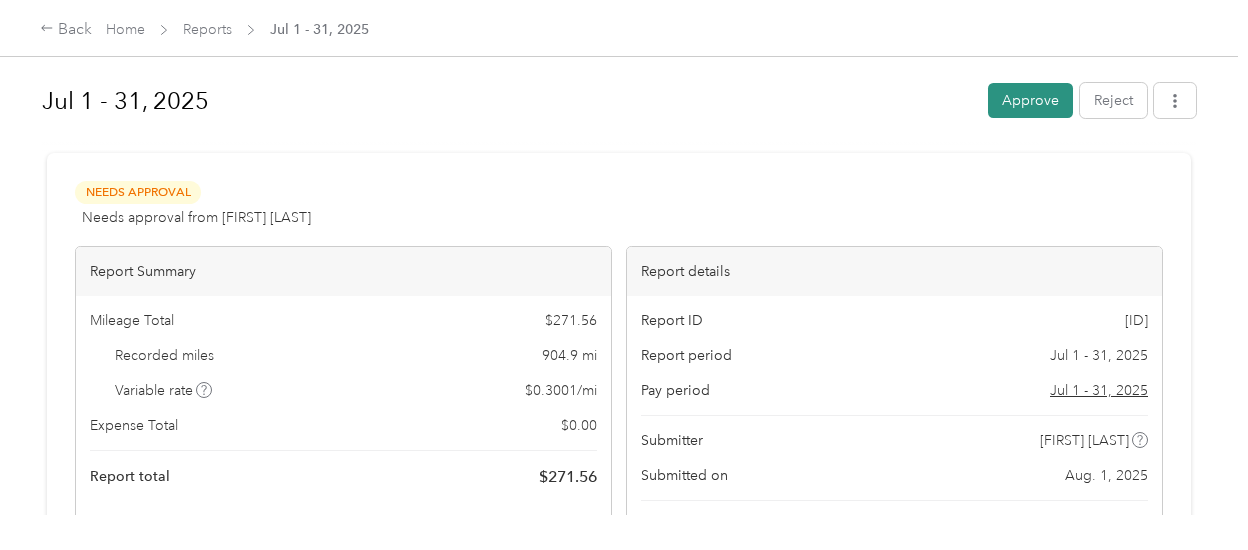 click on "Approve" at bounding box center [1030, 100] 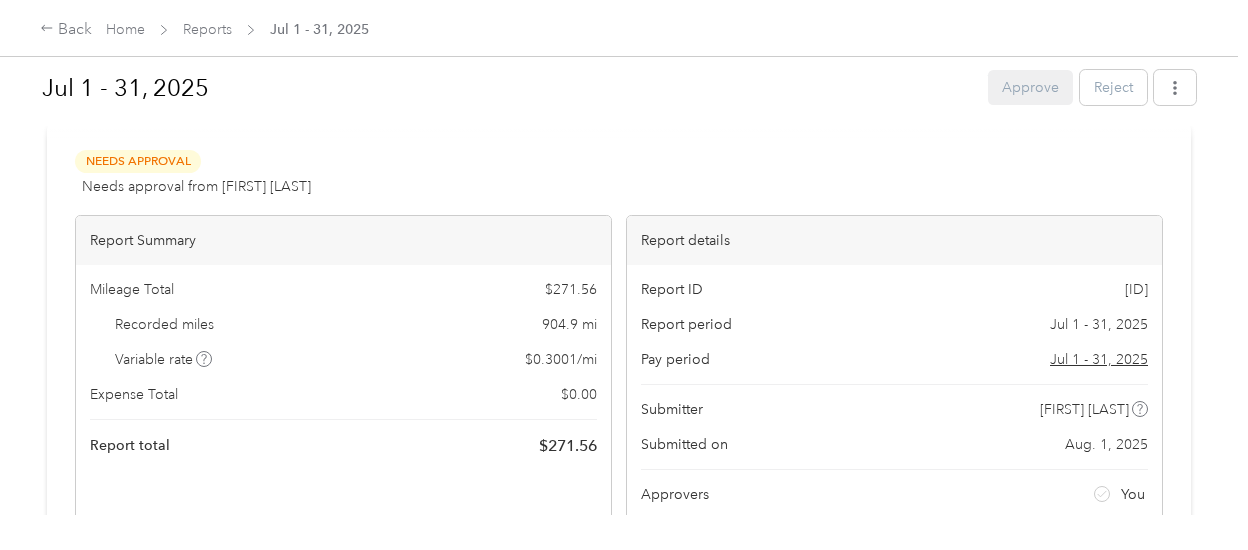 scroll, scrollTop: 0, scrollLeft: 0, axis: both 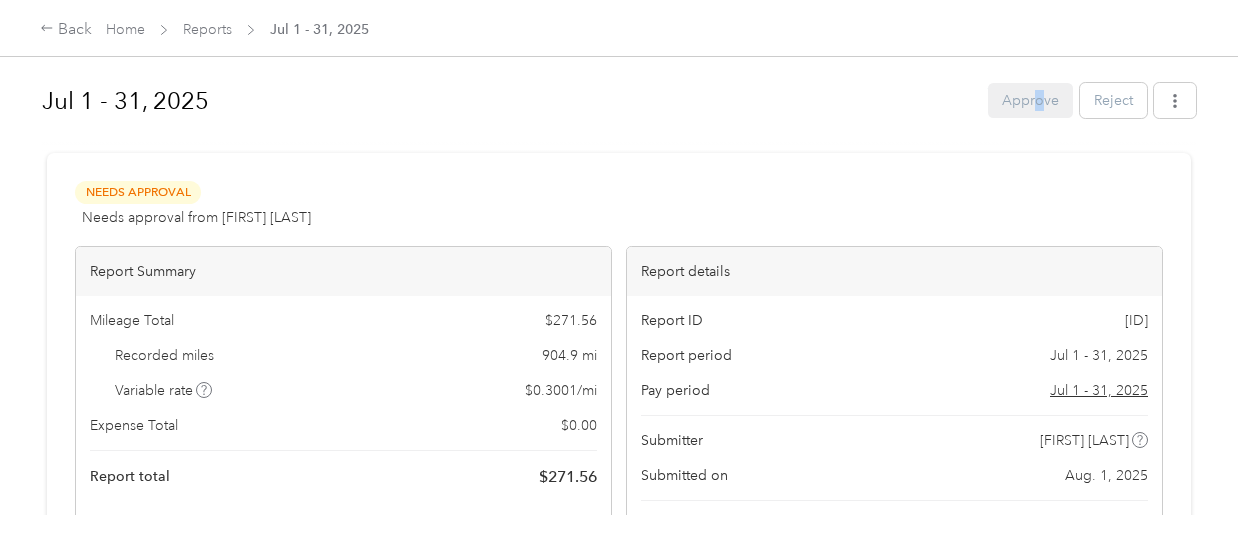 click on "Approve Reject" at bounding box center (1092, 100) 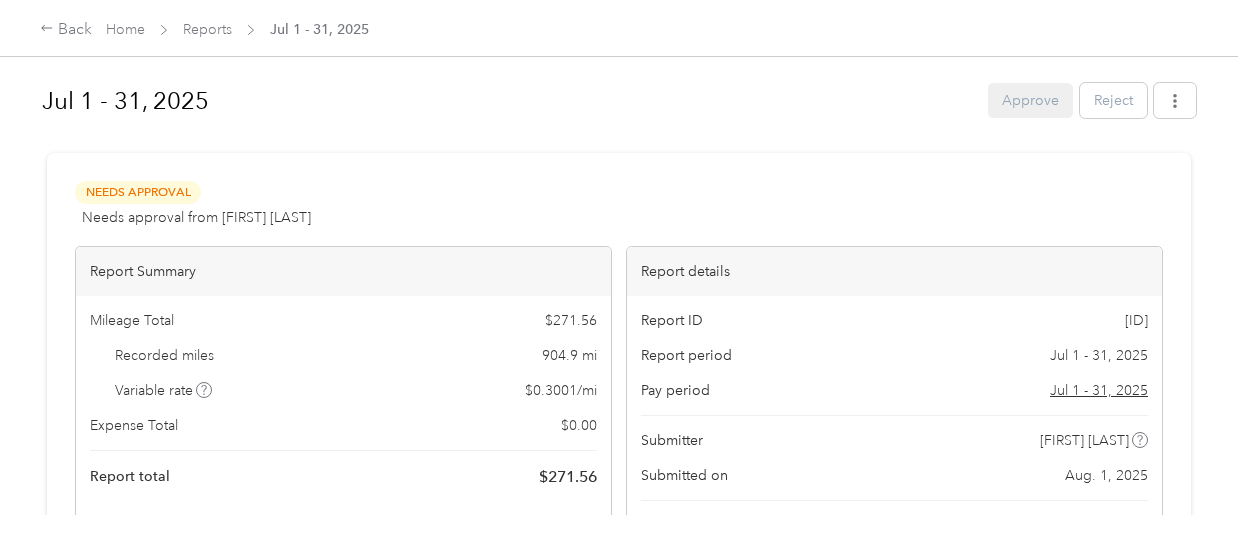 drag, startPoint x: 1034, startPoint y: 93, endPoint x: 786, endPoint y: 182, distance: 263.48624 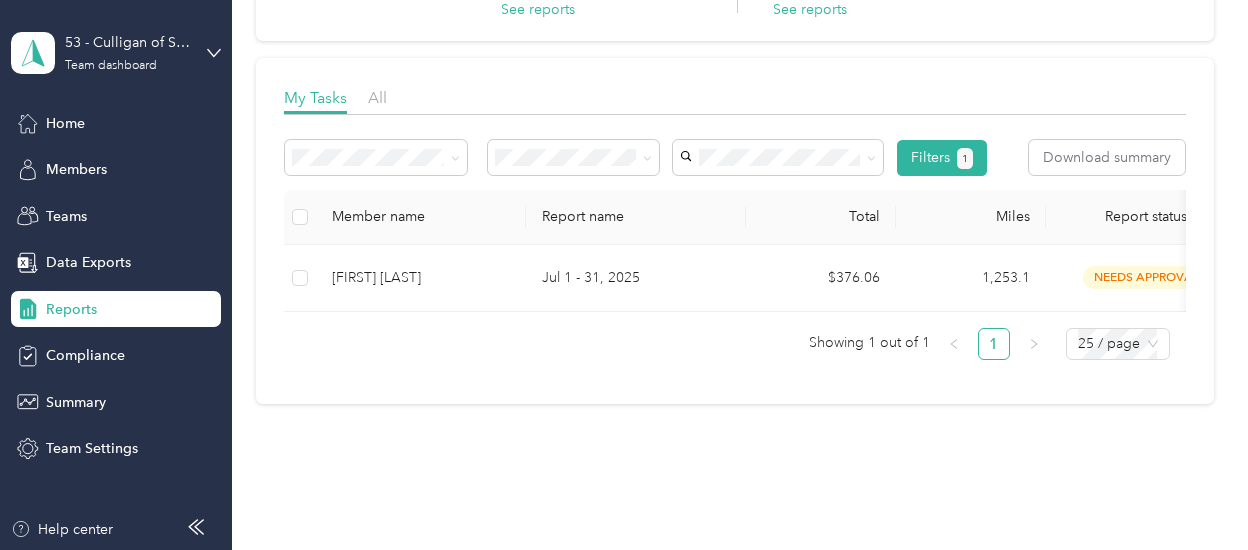 scroll, scrollTop: 306, scrollLeft: 0, axis: vertical 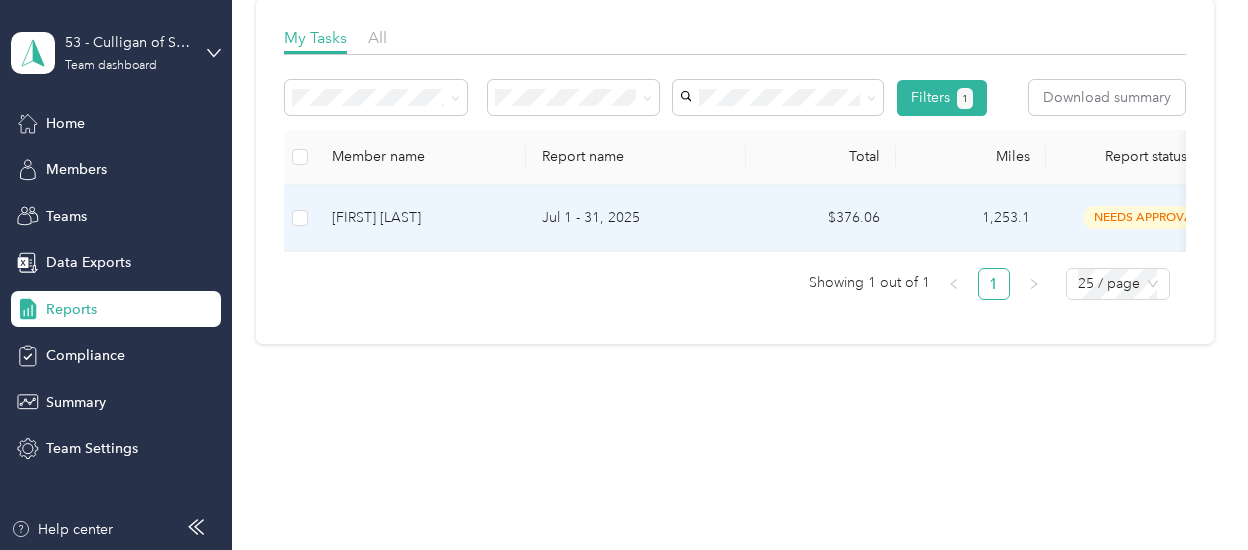 click on "needs approval" at bounding box center [1146, 217] 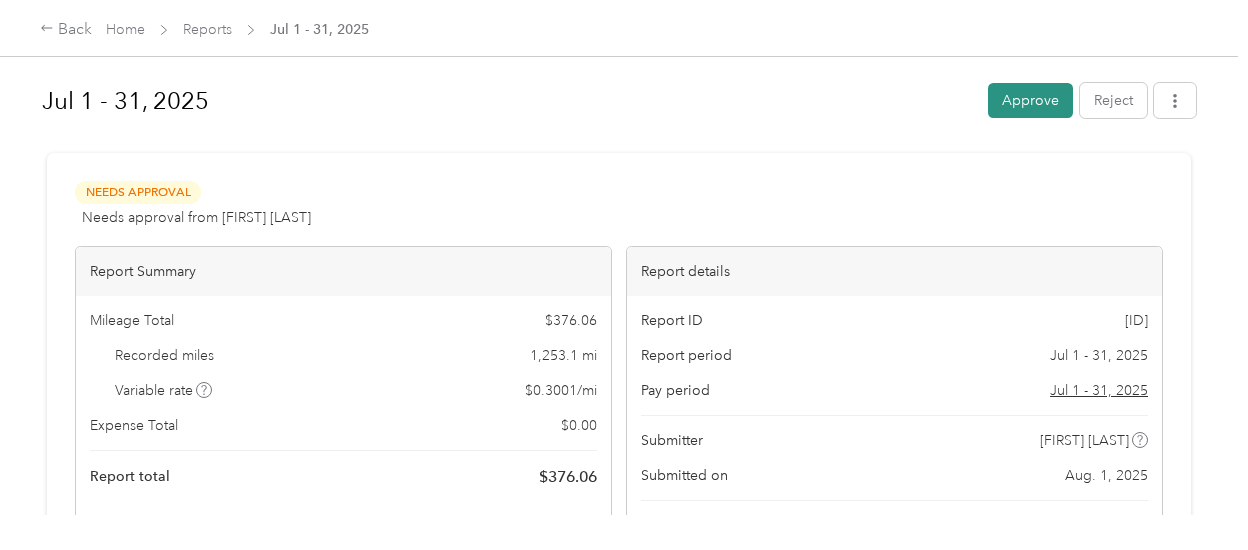 click on "Approve" at bounding box center [1030, 100] 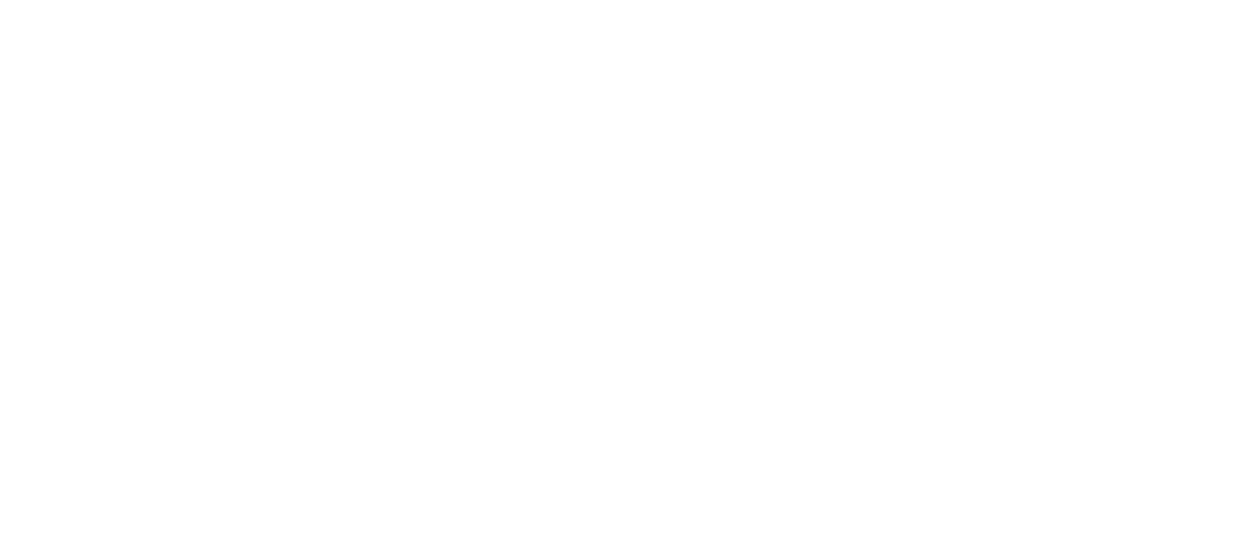 scroll, scrollTop: 0, scrollLeft: 0, axis: both 